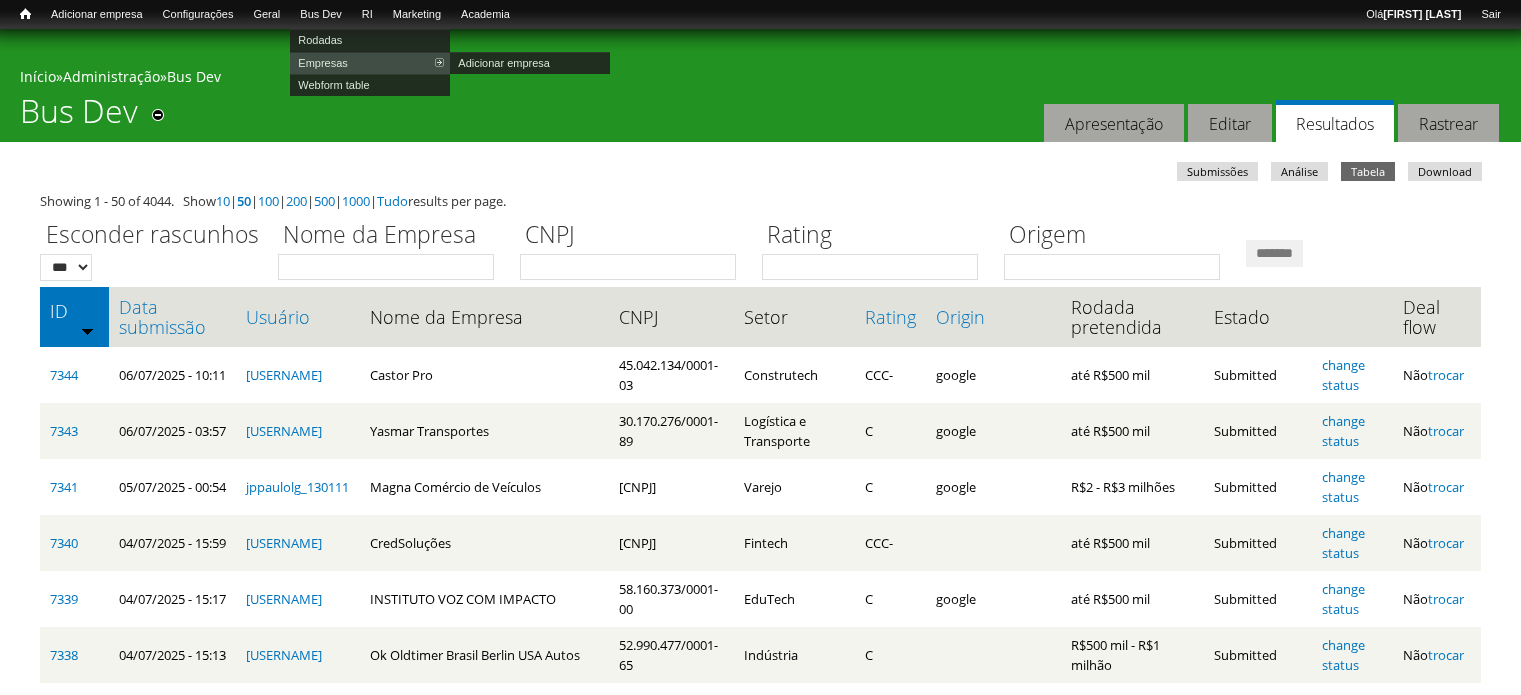 scroll, scrollTop: 0, scrollLeft: 0, axis: both 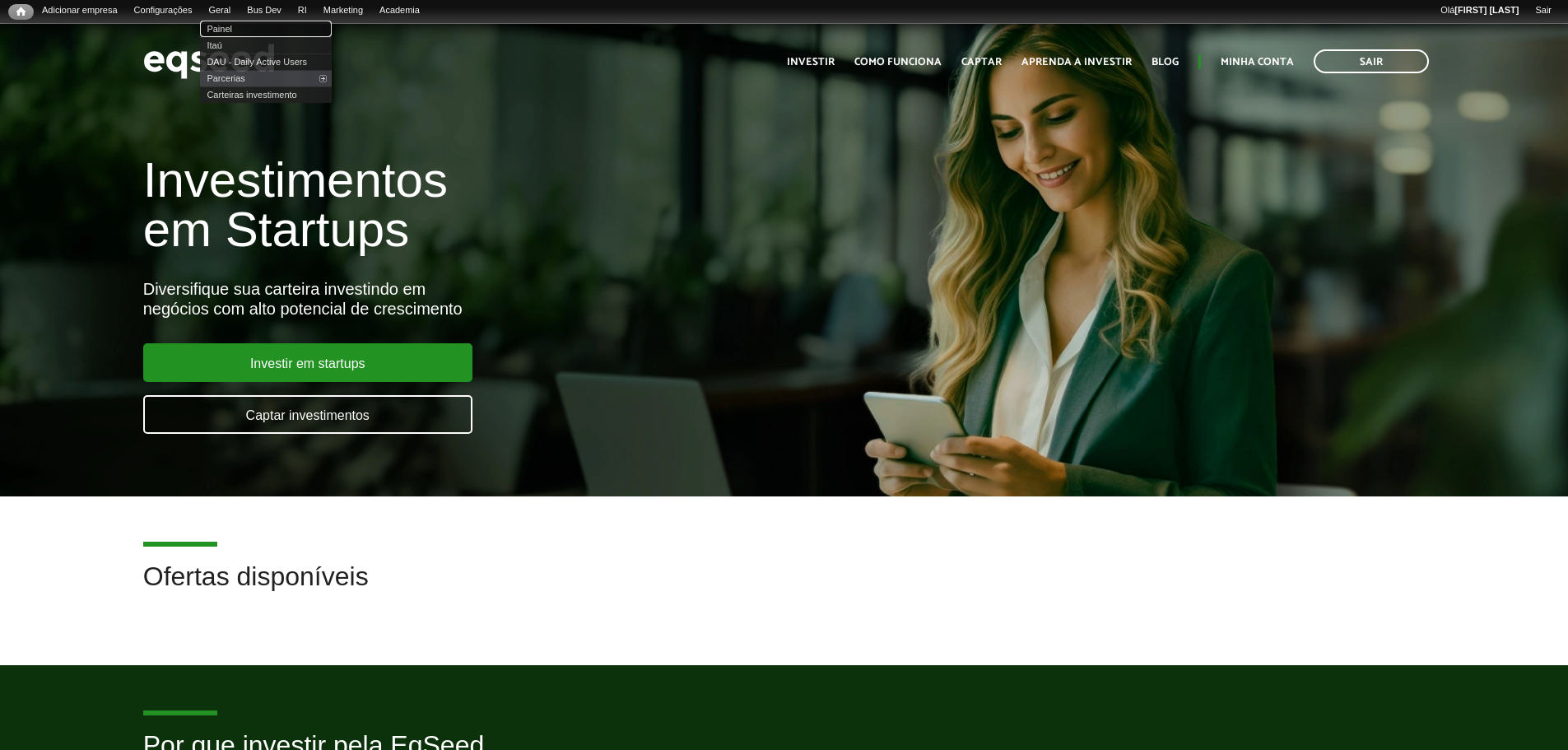 click on "Painel" at bounding box center (266, 29) 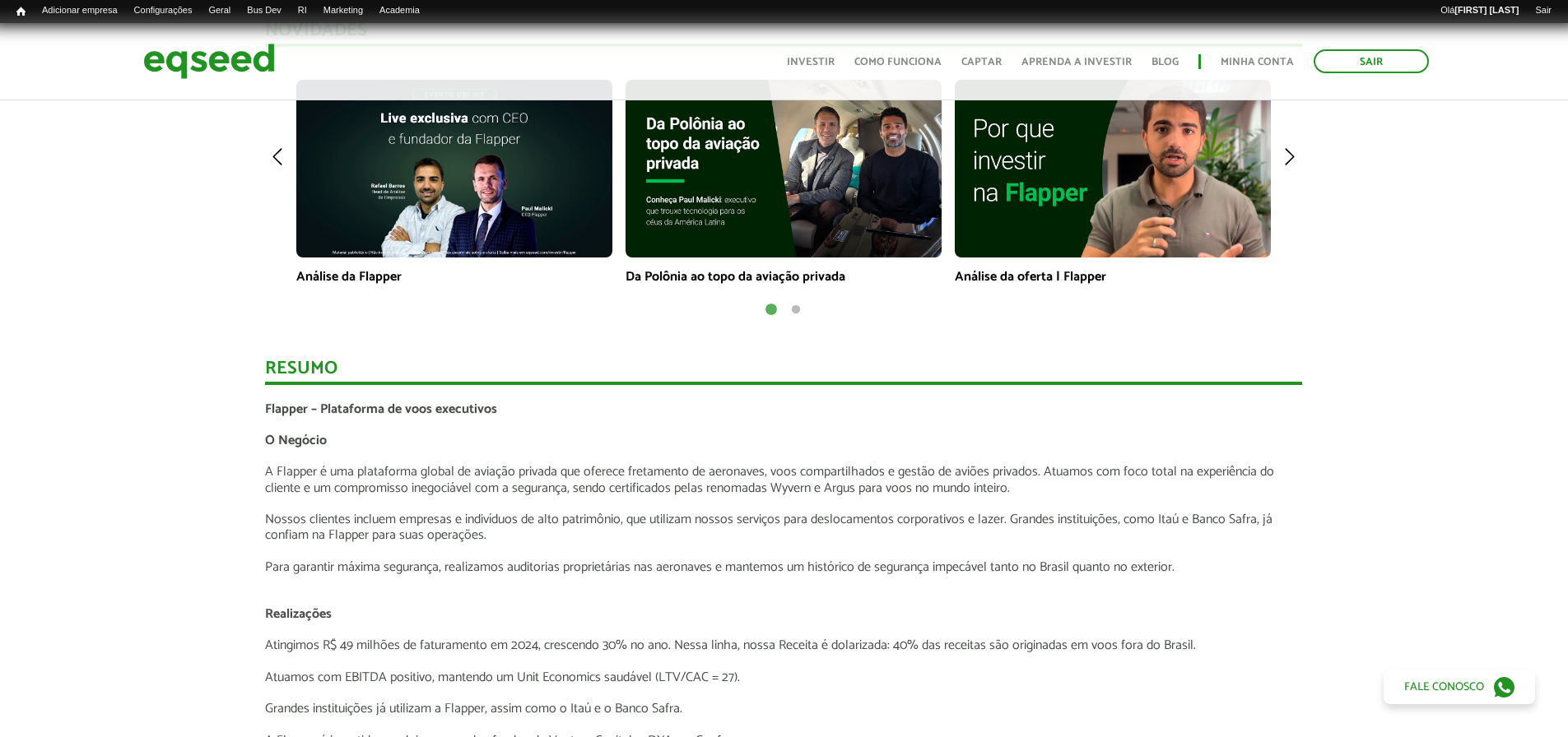 scroll, scrollTop: 0, scrollLeft: 0, axis: both 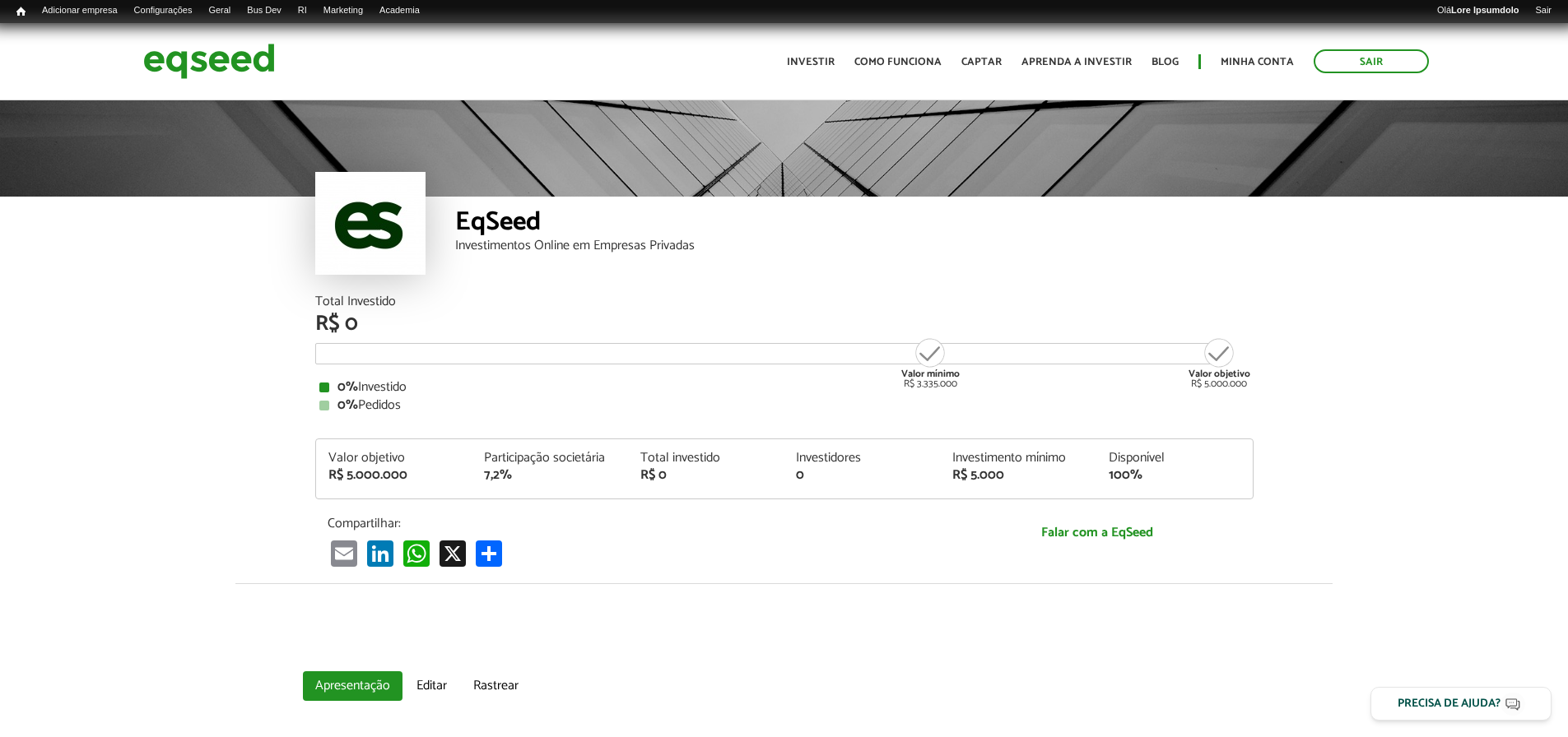 click on "EqSeed
Investimentos Online em Empresas Privadas
Total Investido
R$ 0
Valor mínimo R$ 3.335.000
Valor objetivo R$ 5.000.000
0%  Investido
0%  Pedidos
Valor objetivo
R$ 5.000.000
Participação societária
7,2%
0" at bounding box center [784, 357] 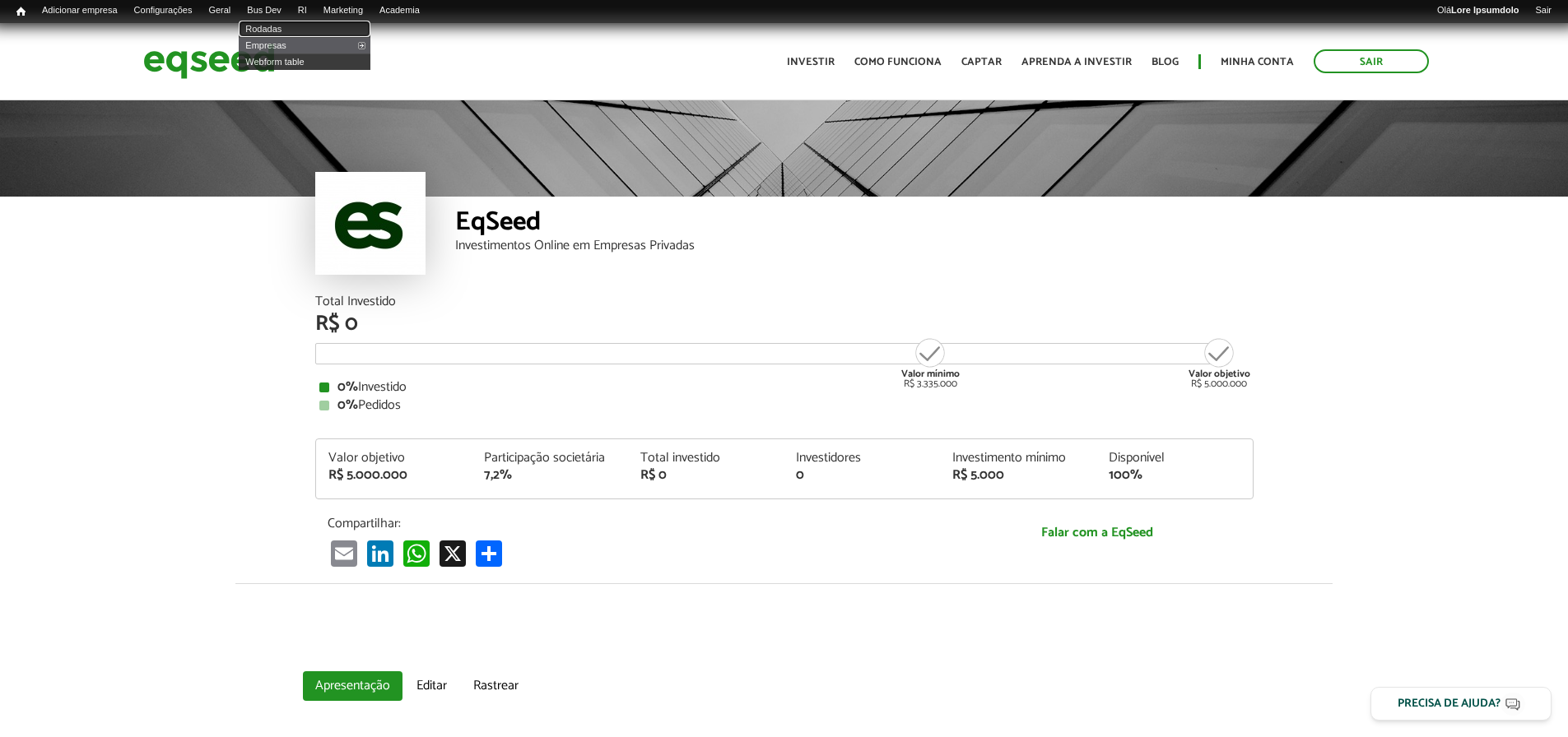 click on "Rodadas" at bounding box center [305, 29] 